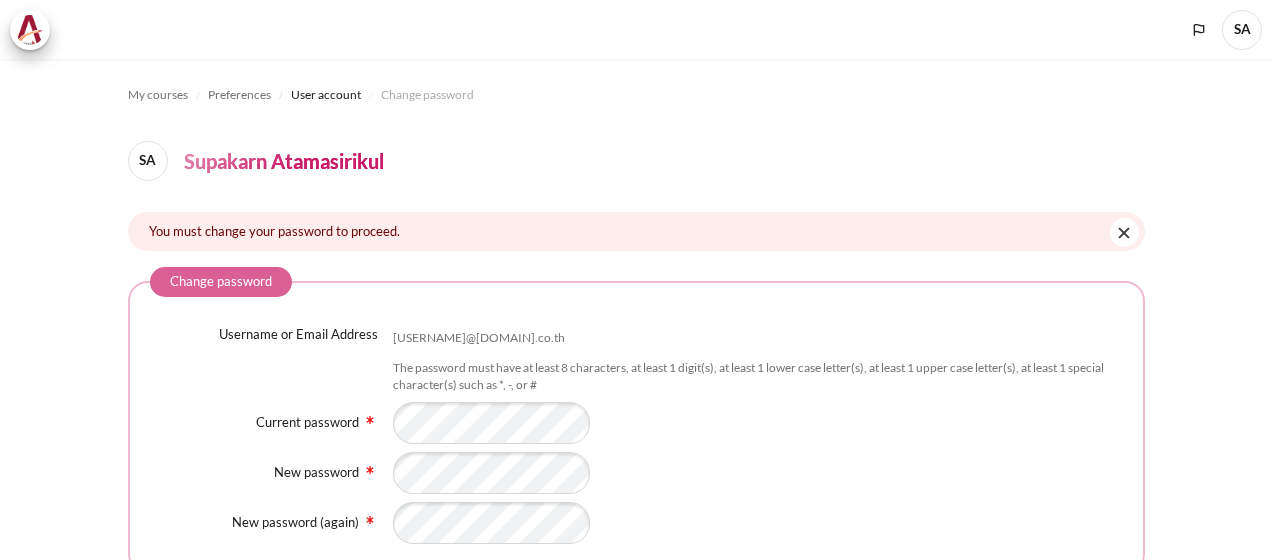 scroll, scrollTop: 0, scrollLeft: 0, axis: both 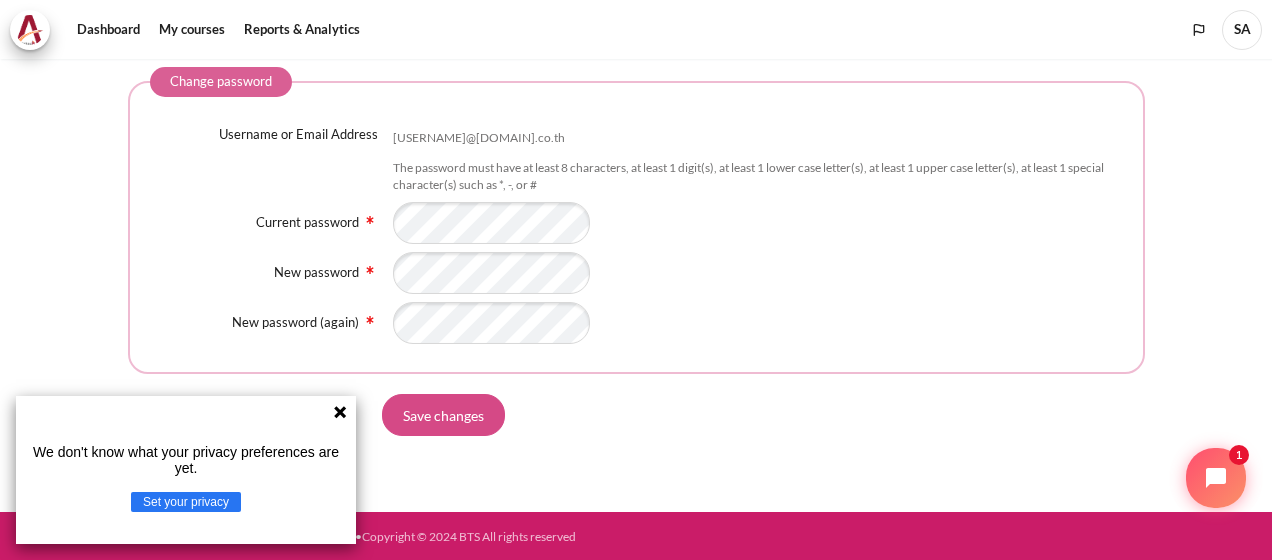 click on "Save changes" at bounding box center [443, 415] 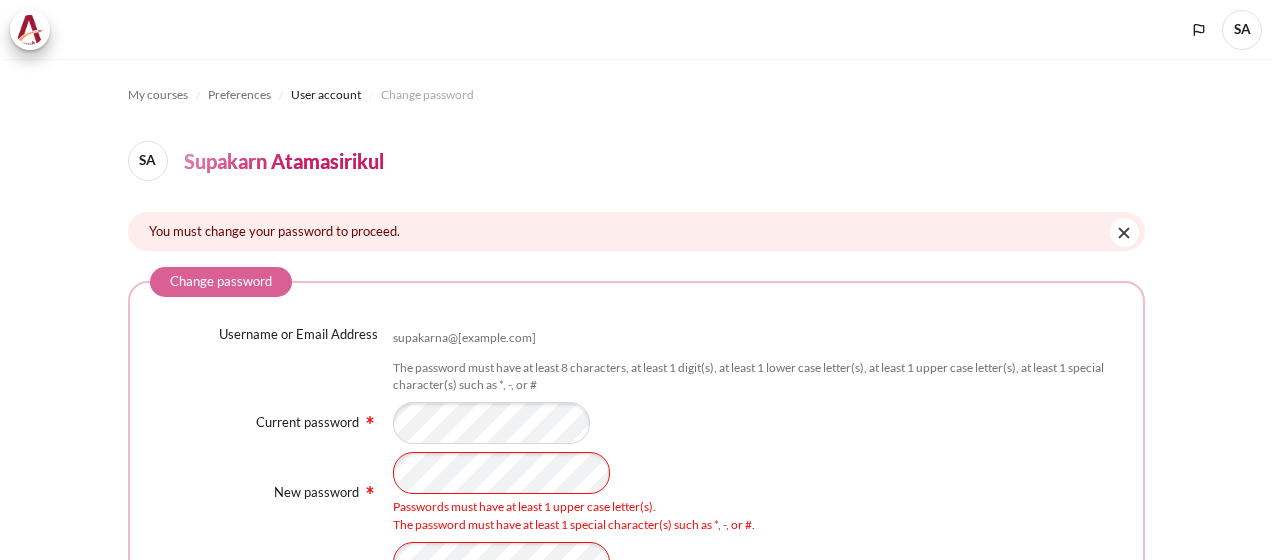 scroll, scrollTop: 0, scrollLeft: 0, axis: both 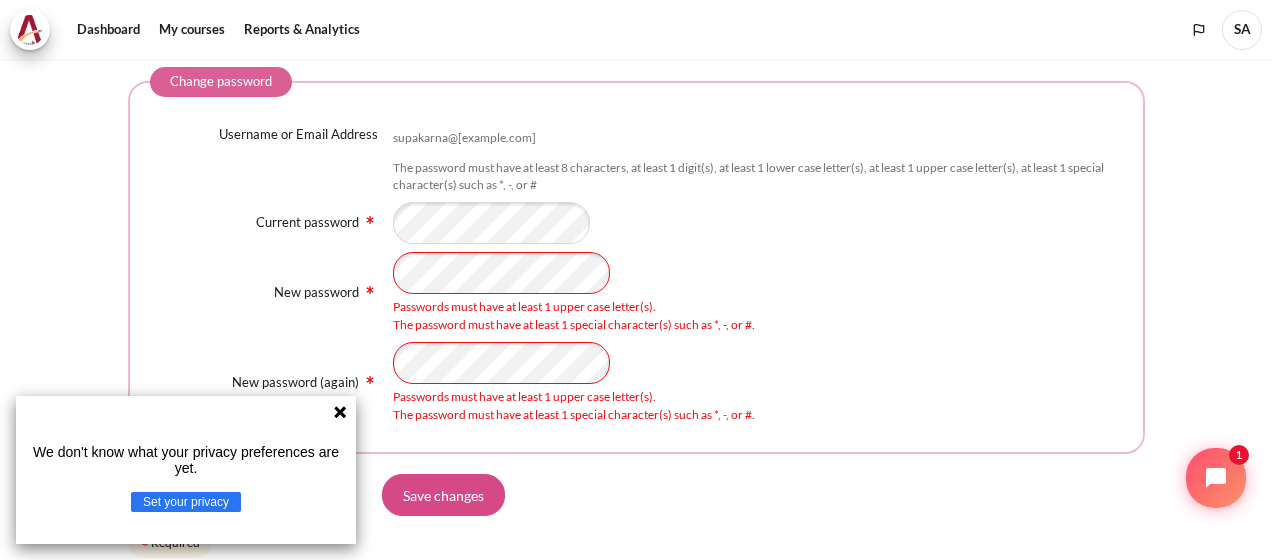 click on "Save changes" at bounding box center [443, 495] 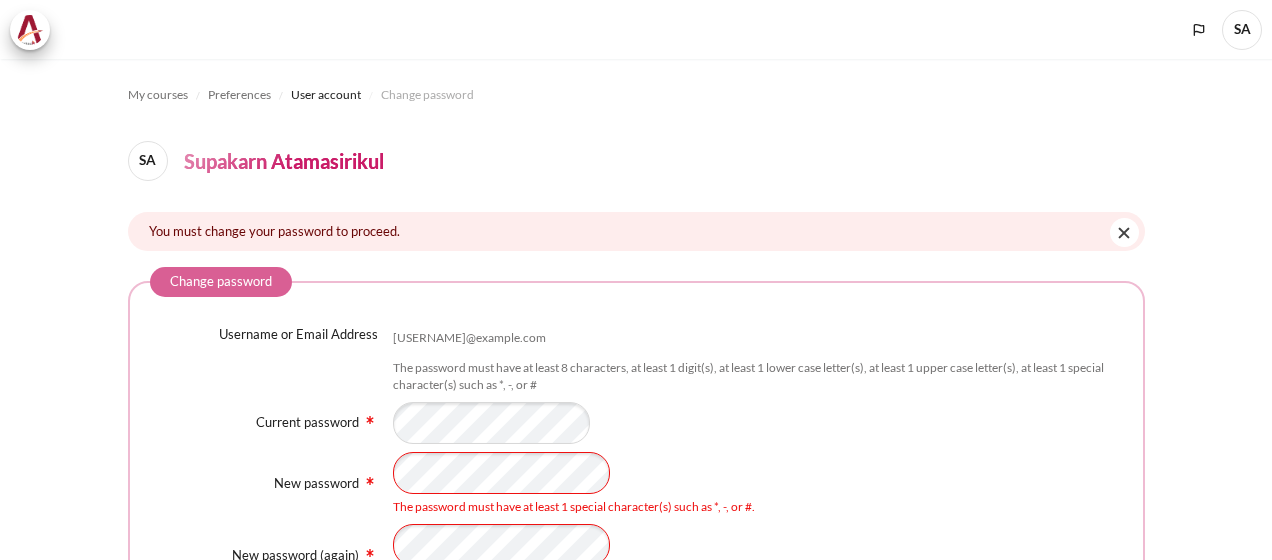 scroll, scrollTop: 0, scrollLeft: 0, axis: both 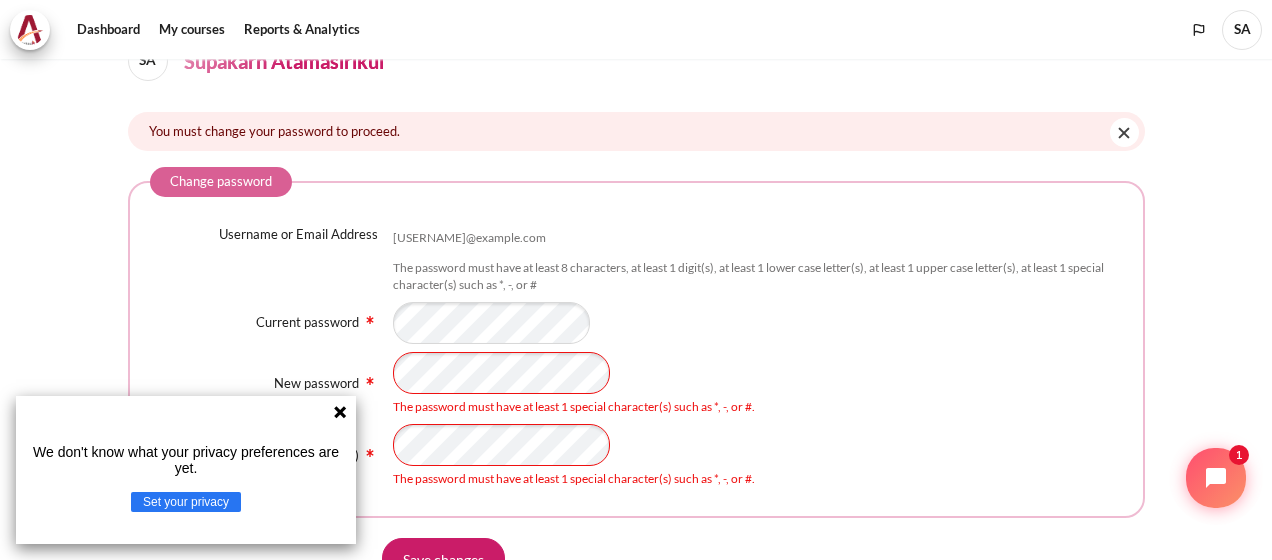 click 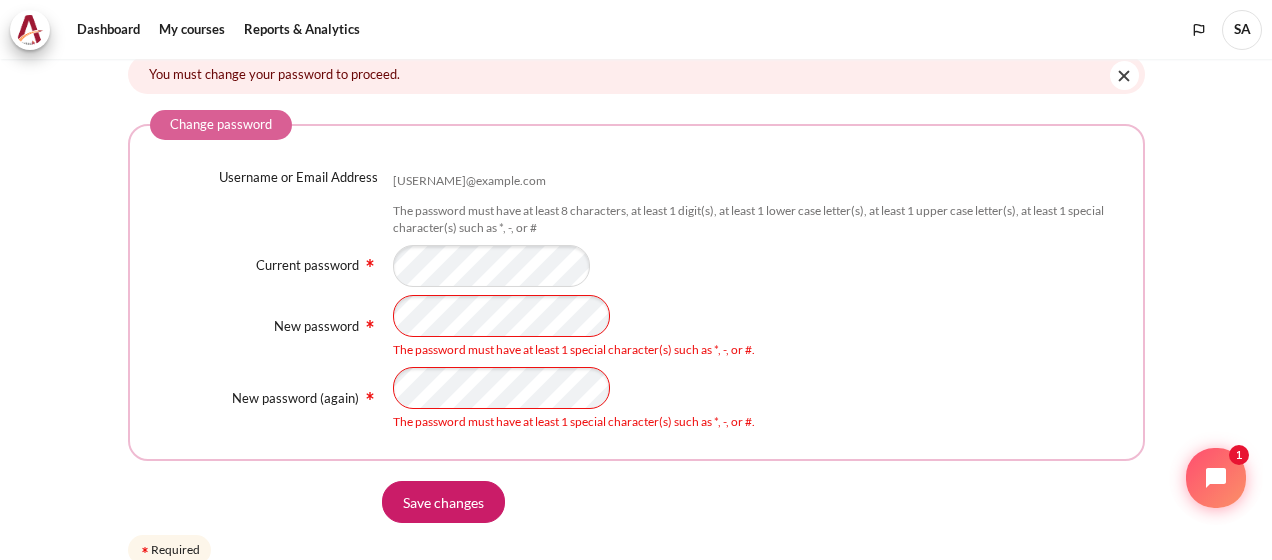 scroll, scrollTop: 244, scrollLeft: 0, axis: vertical 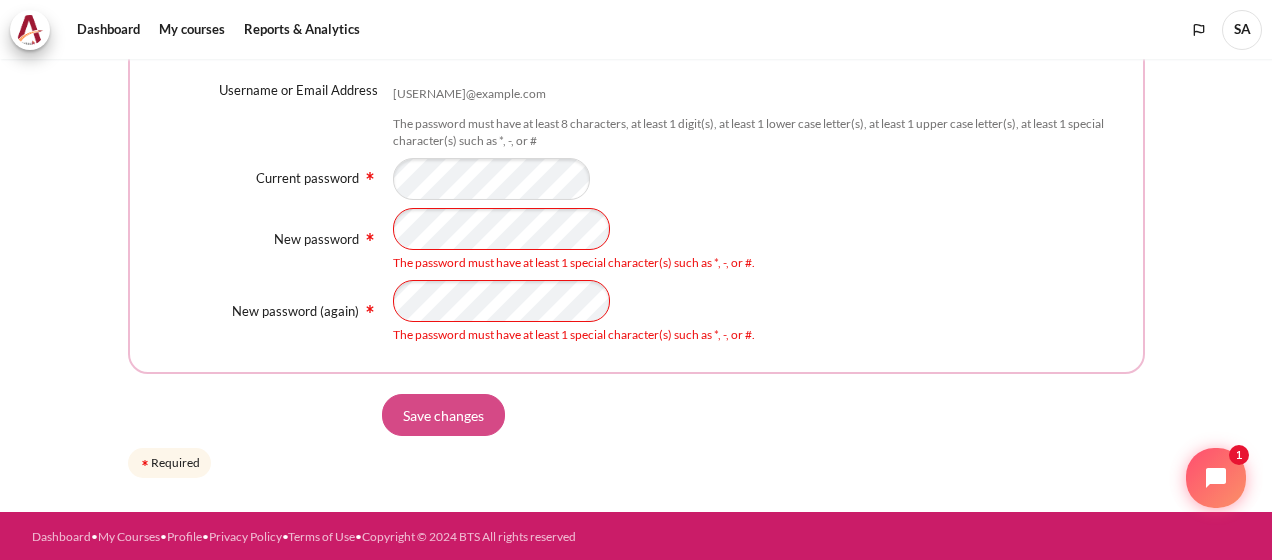 click on "Save changes" at bounding box center [443, 415] 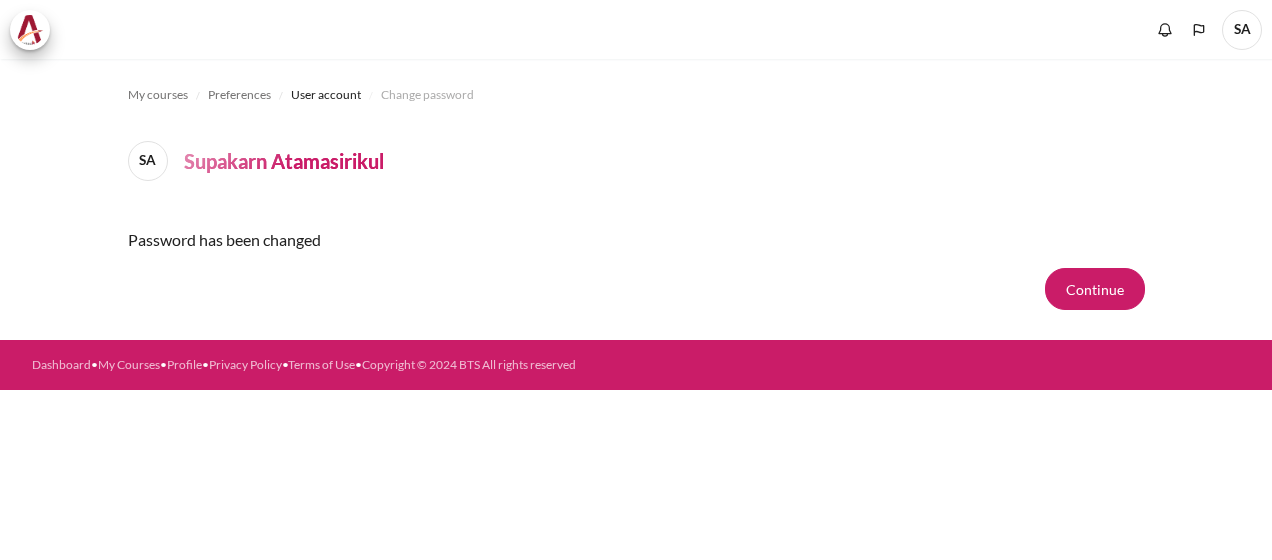scroll, scrollTop: 0, scrollLeft: 0, axis: both 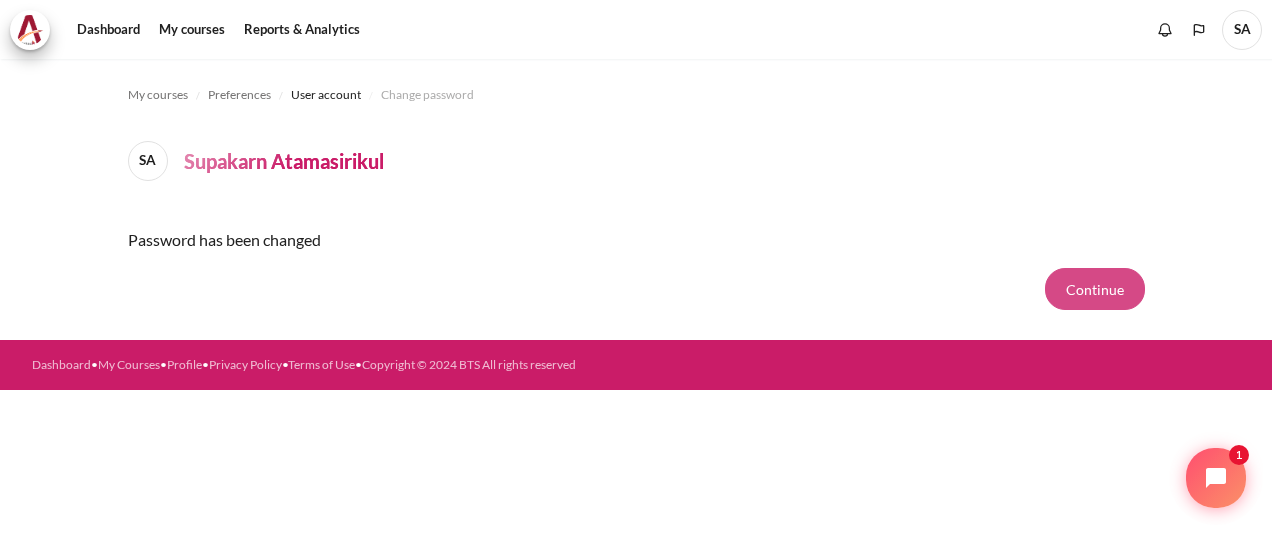 click on "Continue" at bounding box center [1095, 289] 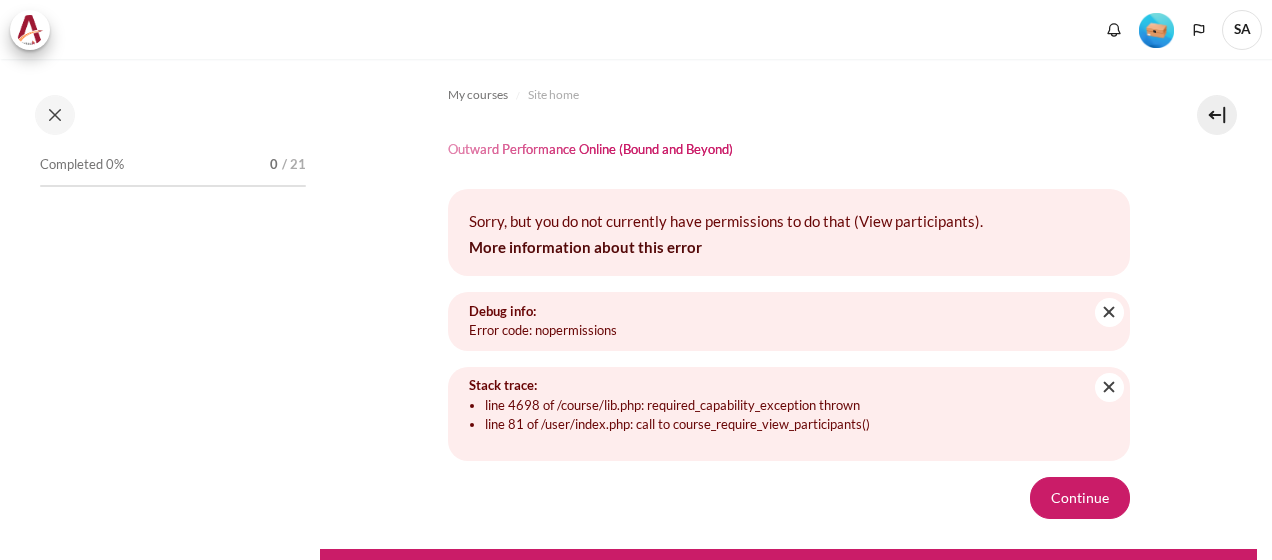 scroll, scrollTop: 0, scrollLeft: 0, axis: both 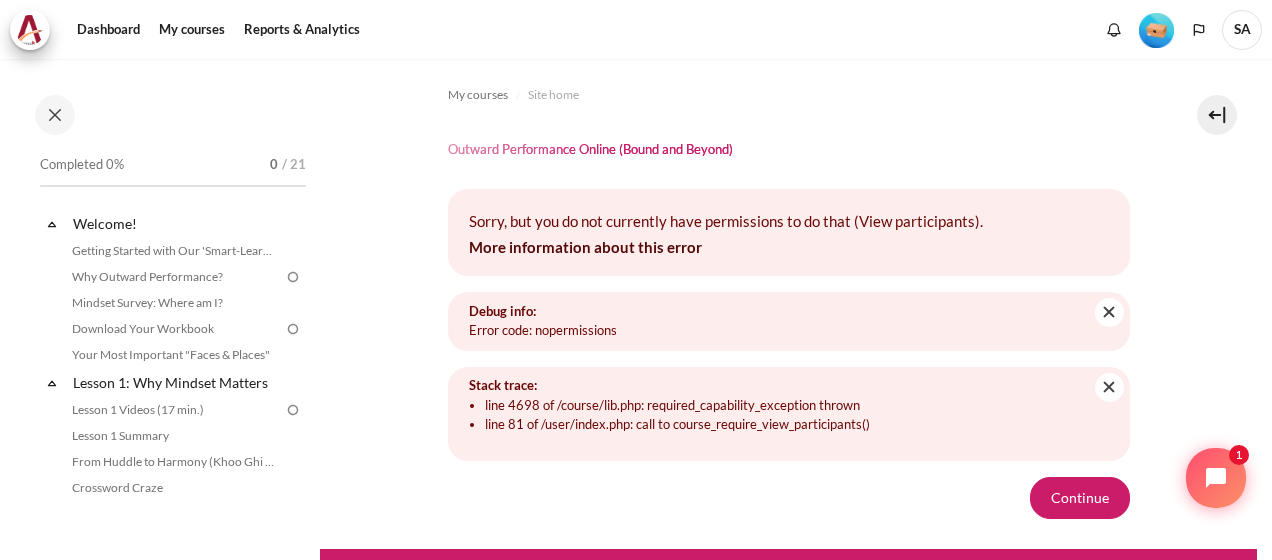 click on "More information about this error" at bounding box center [585, 247] 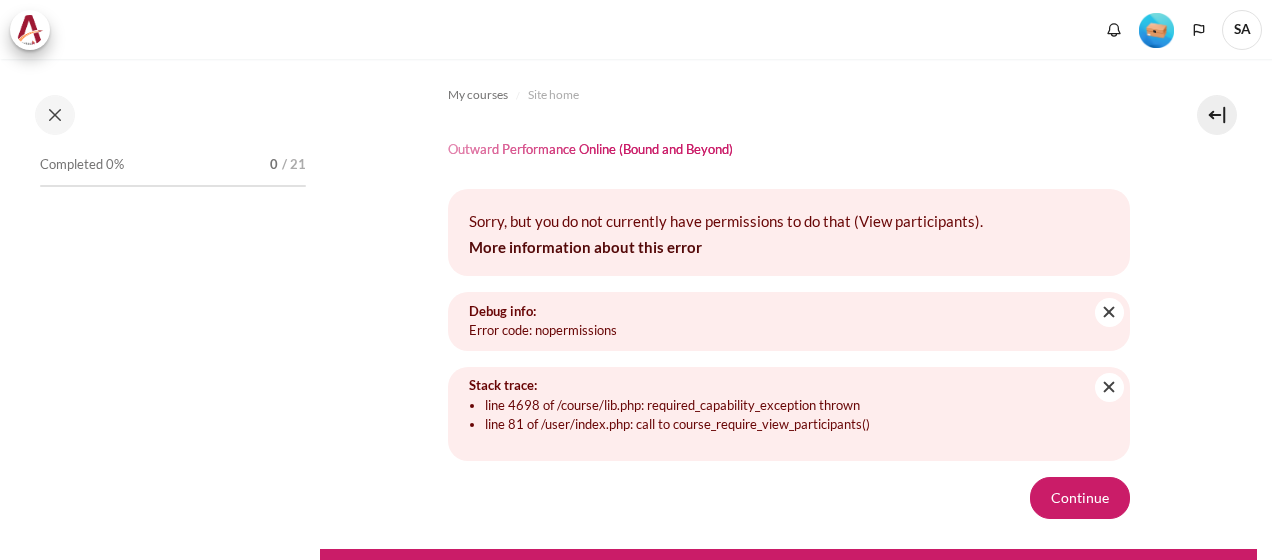 scroll, scrollTop: 0, scrollLeft: 0, axis: both 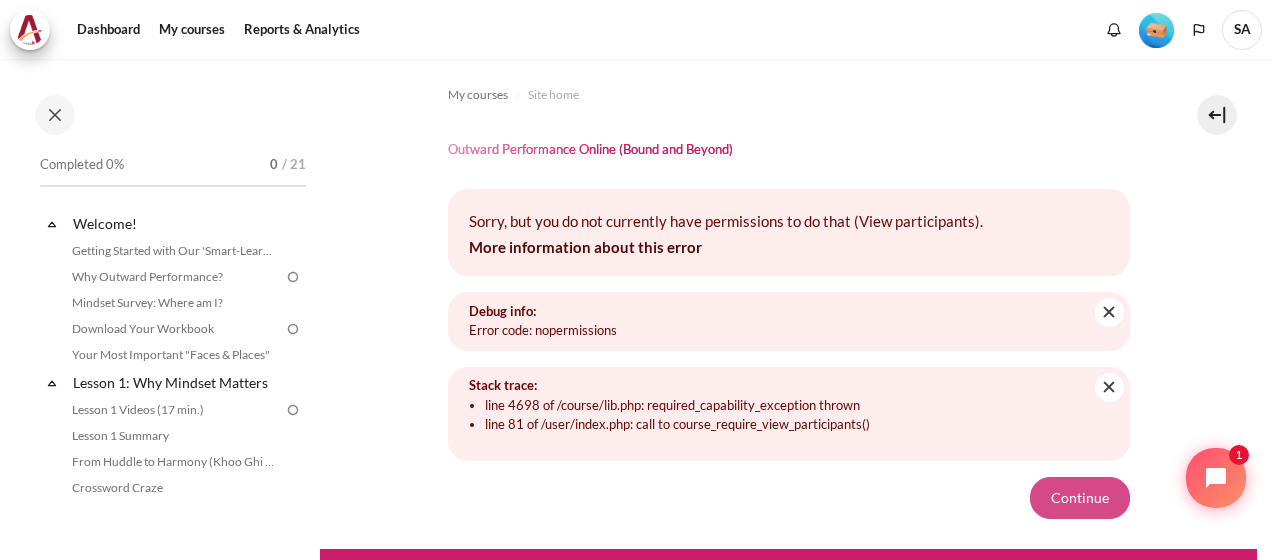 click on "Continue" at bounding box center (1080, 498) 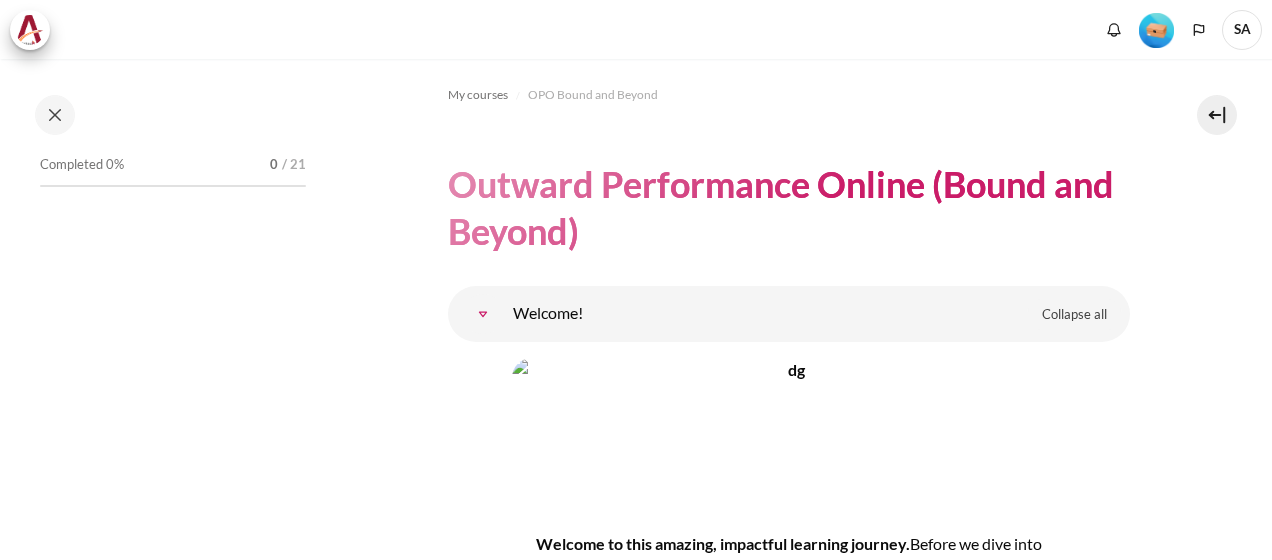 scroll, scrollTop: 0, scrollLeft: 0, axis: both 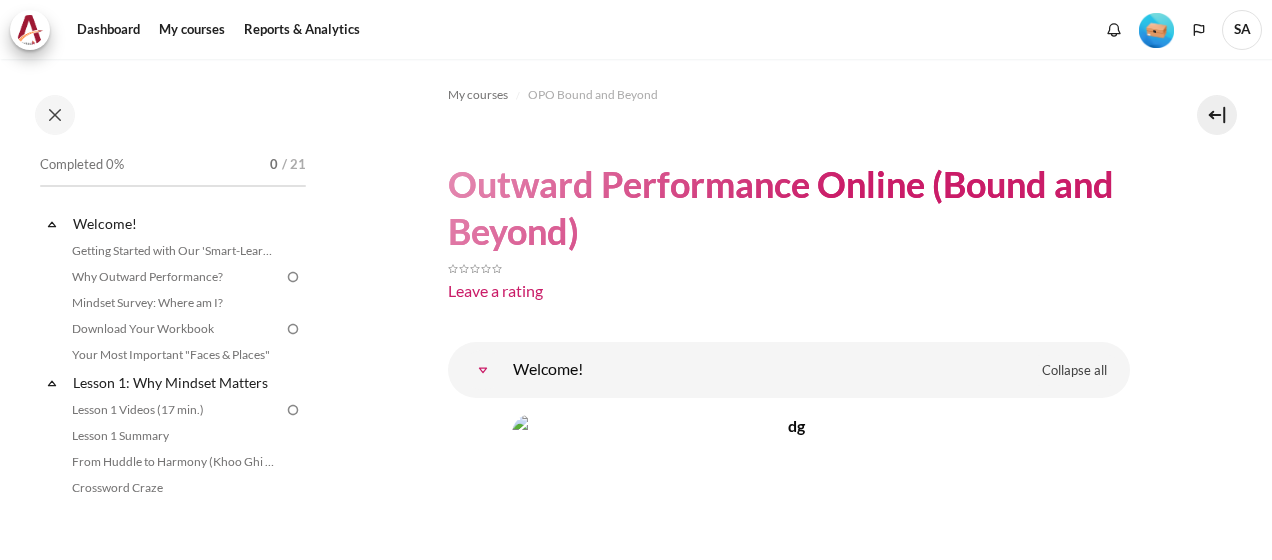 click at bounding box center [1156, 30] 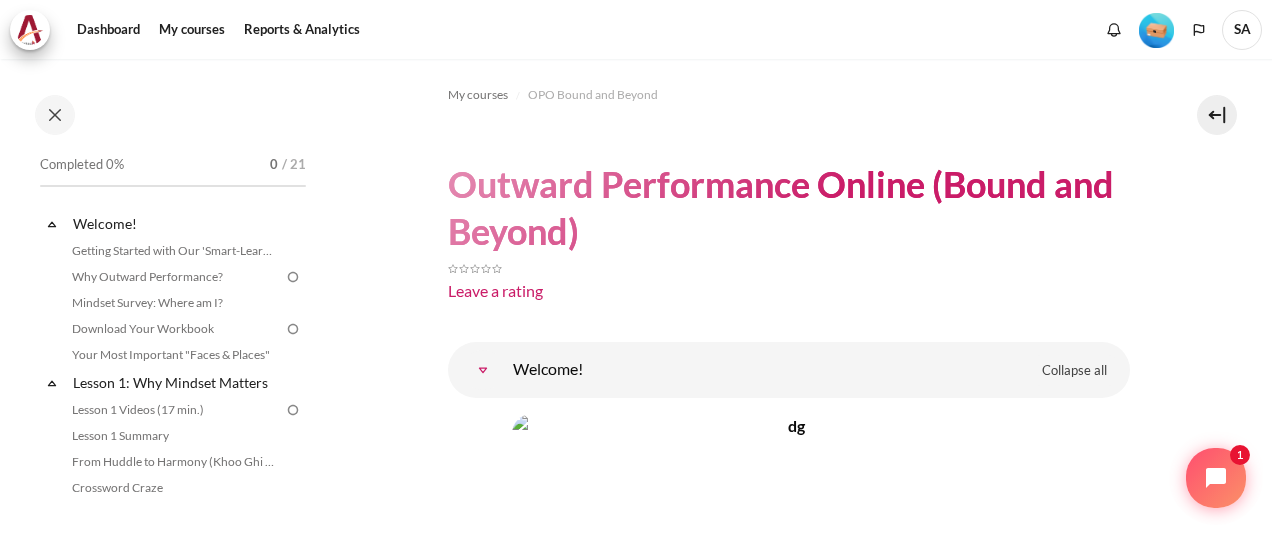 scroll, scrollTop: 0, scrollLeft: 0, axis: both 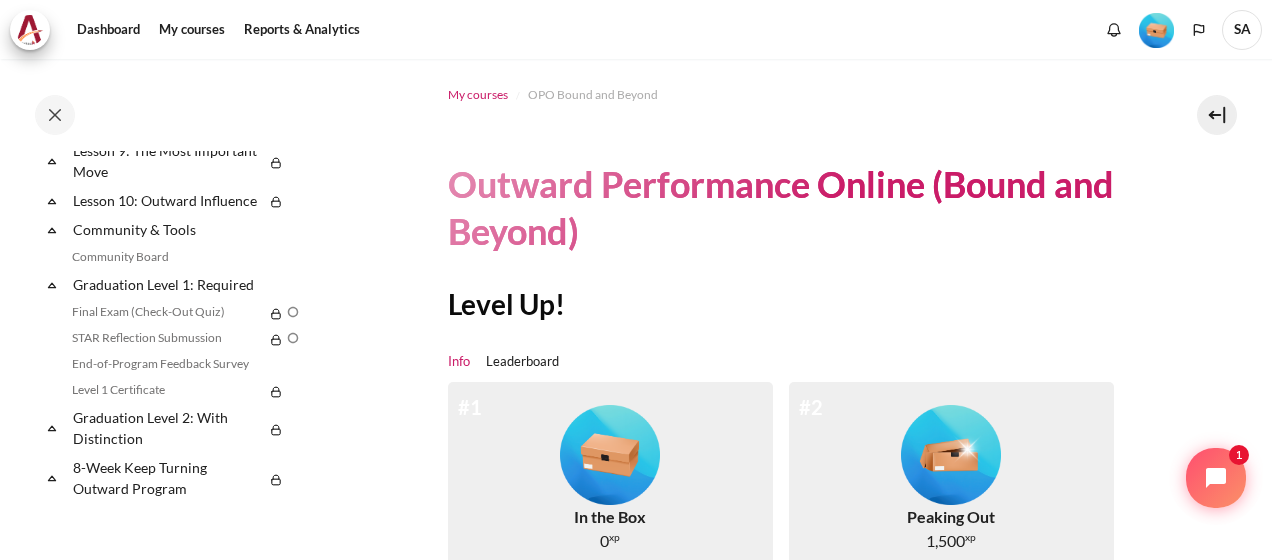 click on "My courses" at bounding box center [478, 95] 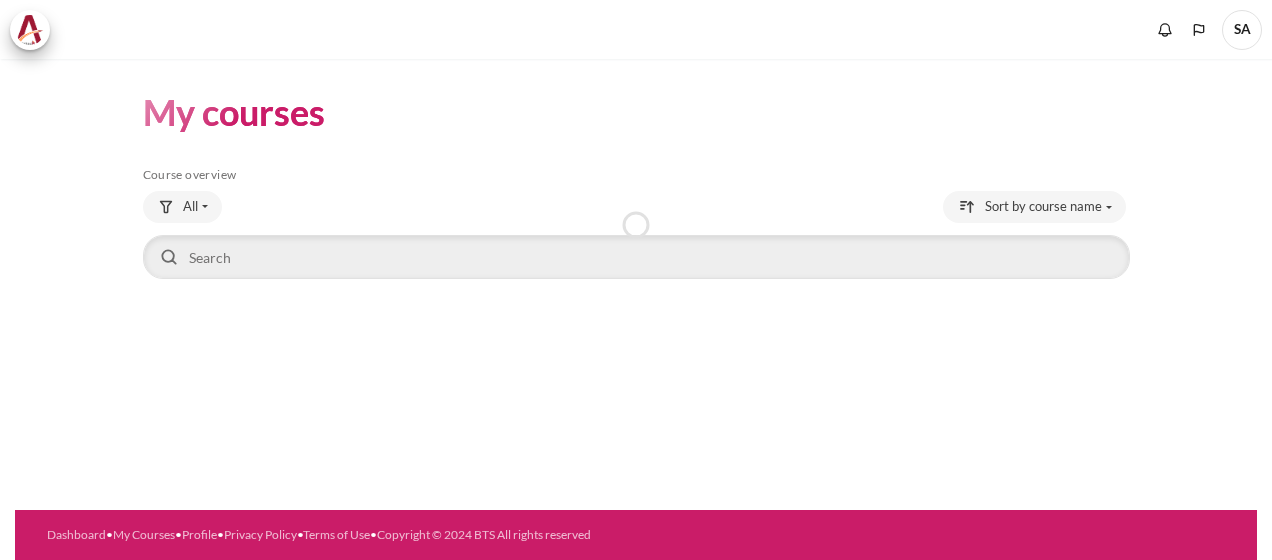 scroll, scrollTop: 0, scrollLeft: 0, axis: both 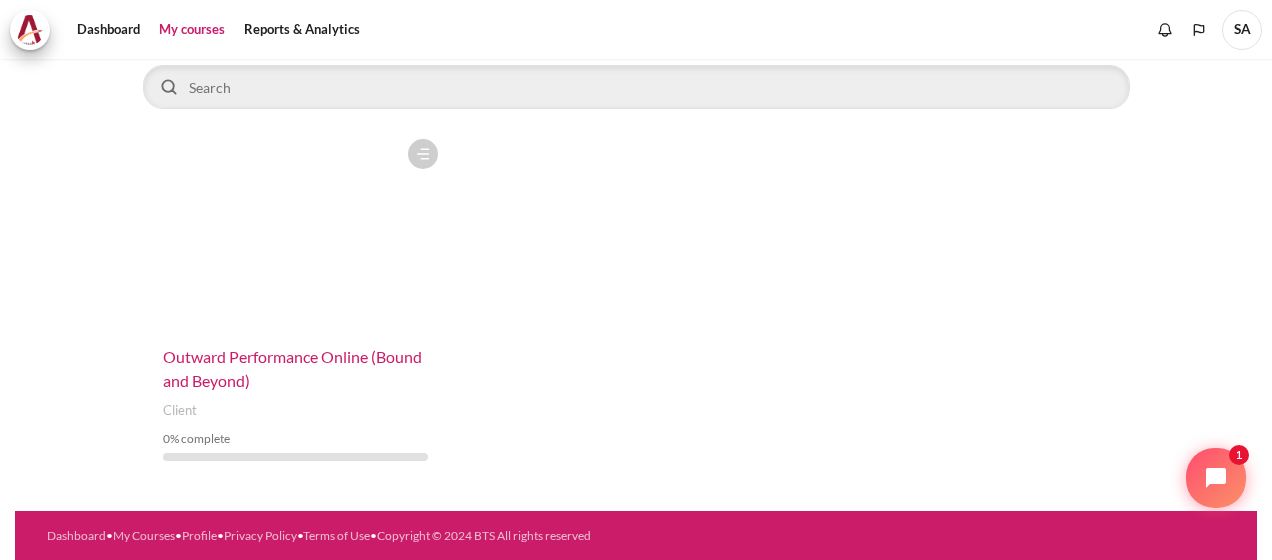 drag, startPoint x: 289, startPoint y: 342, endPoint x: 288, endPoint y: 361, distance: 19.026299 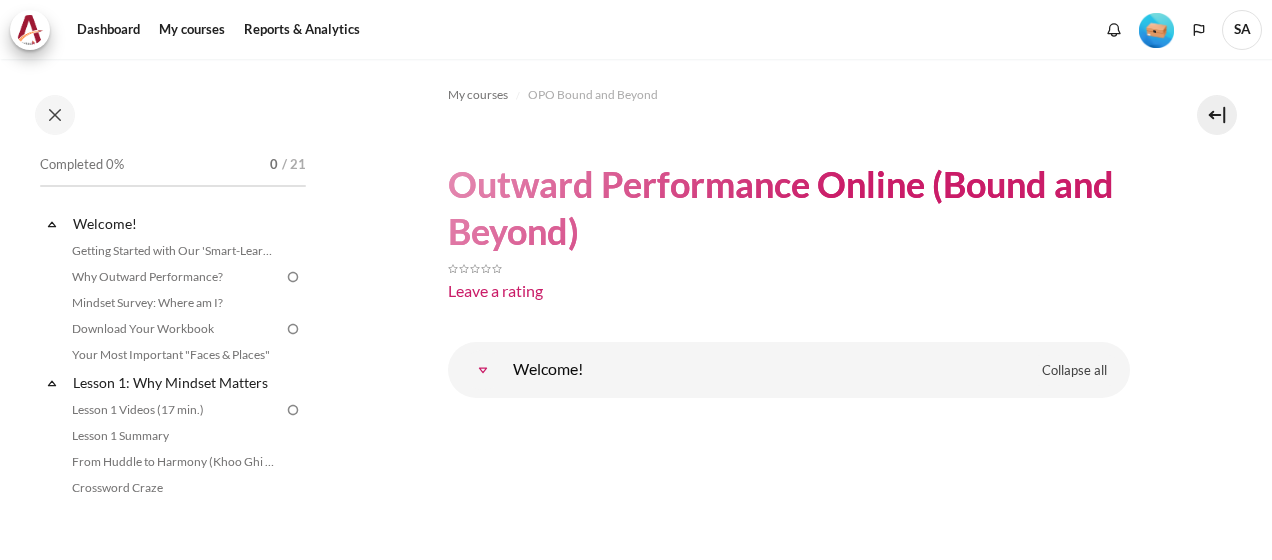 scroll, scrollTop: 0, scrollLeft: 0, axis: both 